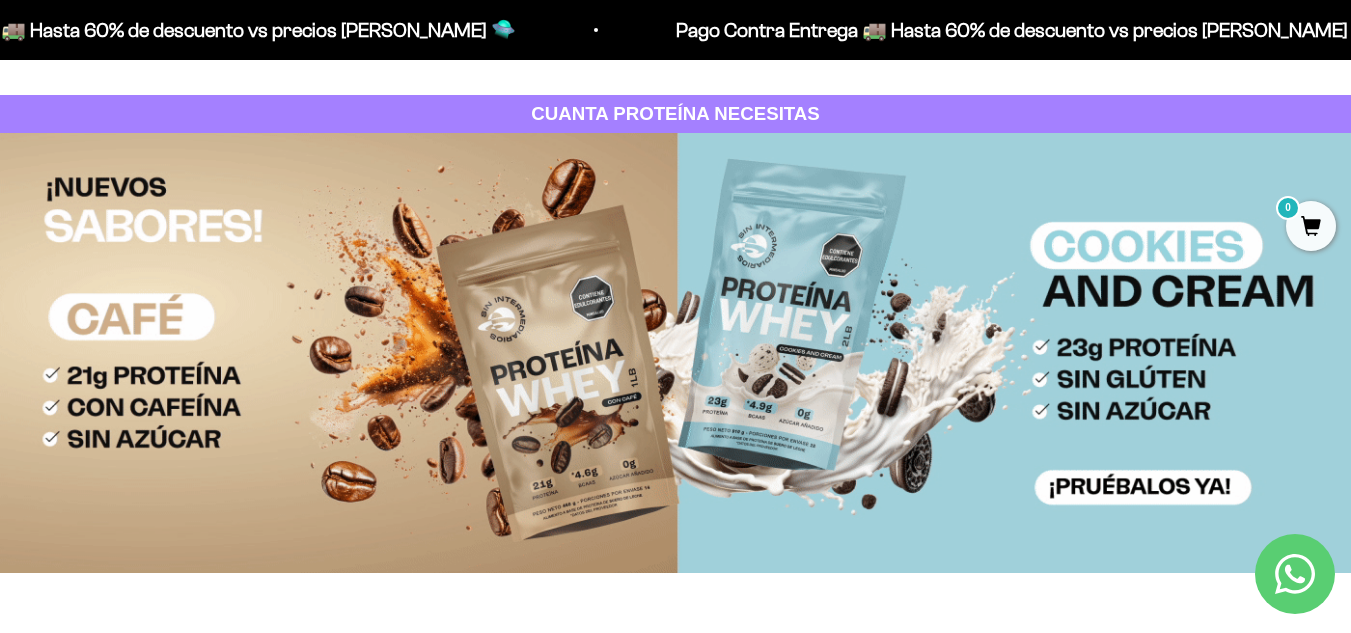 scroll, scrollTop: 300, scrollLeft: 0, axis: vertical 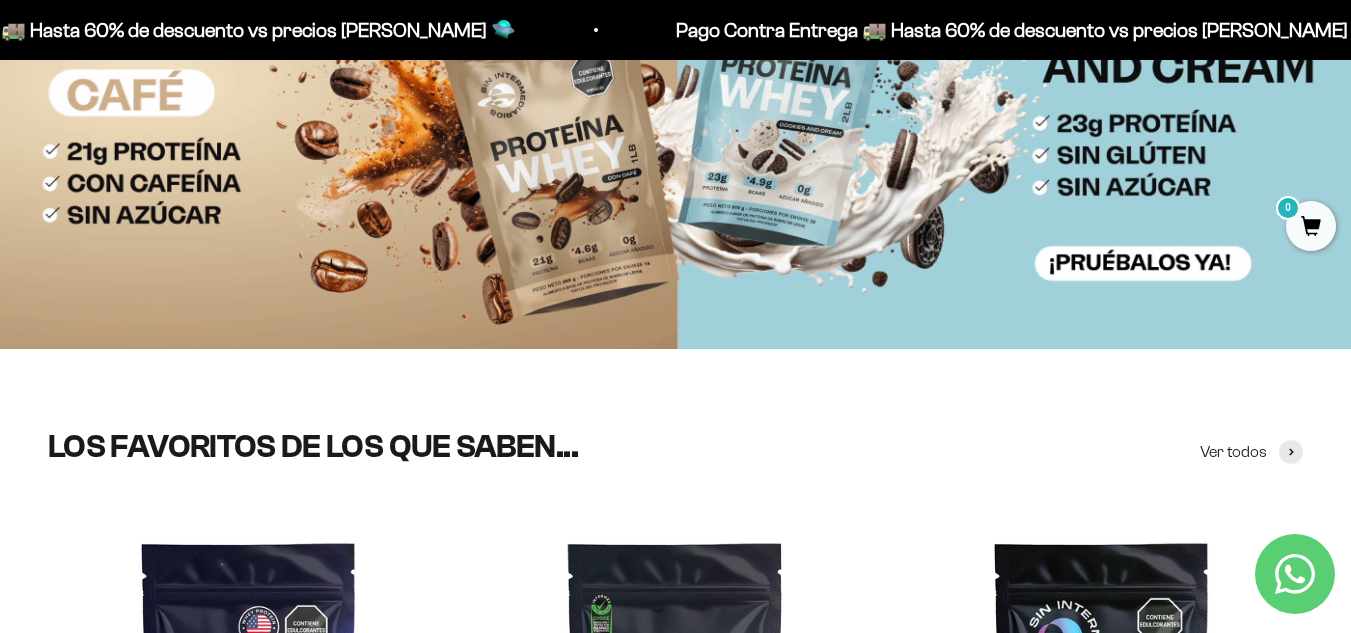 click at bounding box center [675, 129] 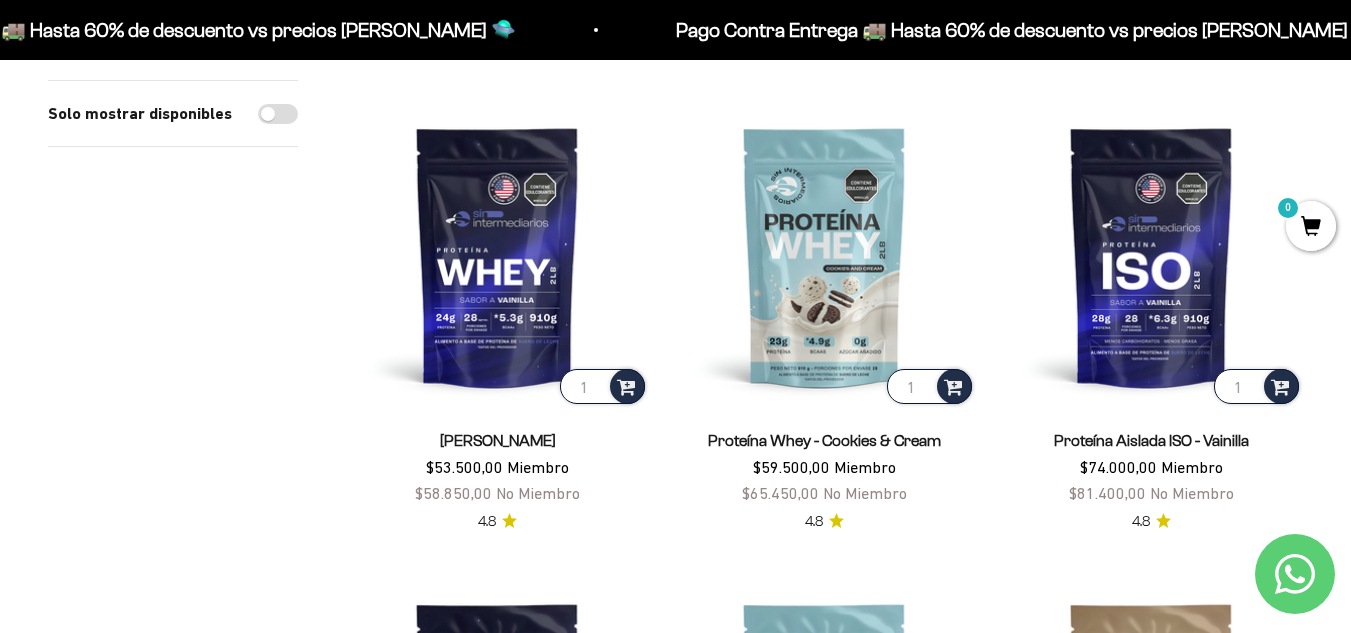 scroll, scrollTop: 700, scrollLeft: 0, axis: vertical 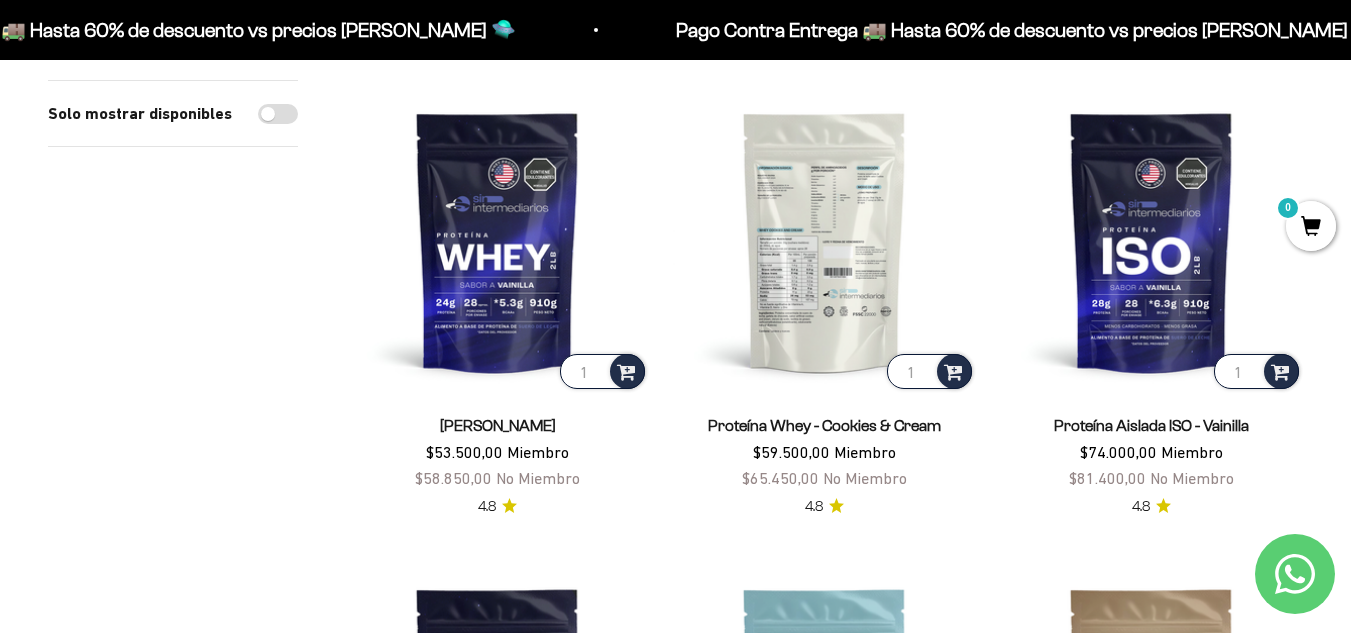 click at bounding box center (824, 241) 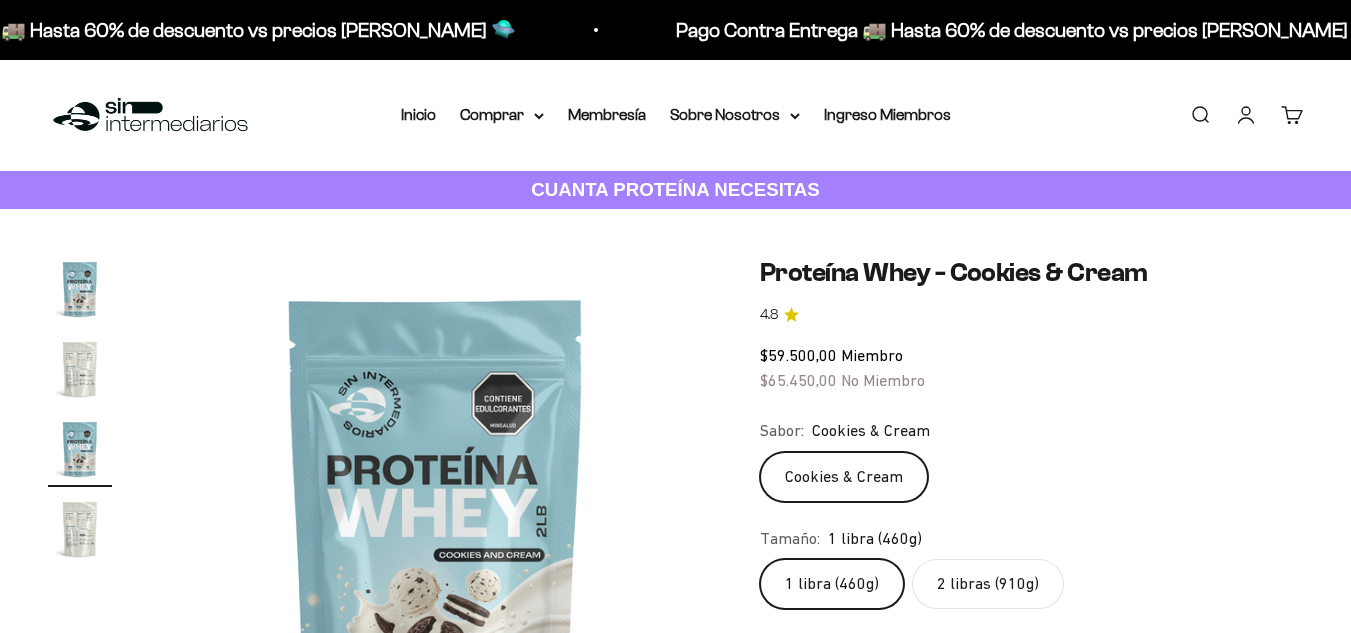 scroll, scrollTop: 0, scrollLeft: 0, axis: both 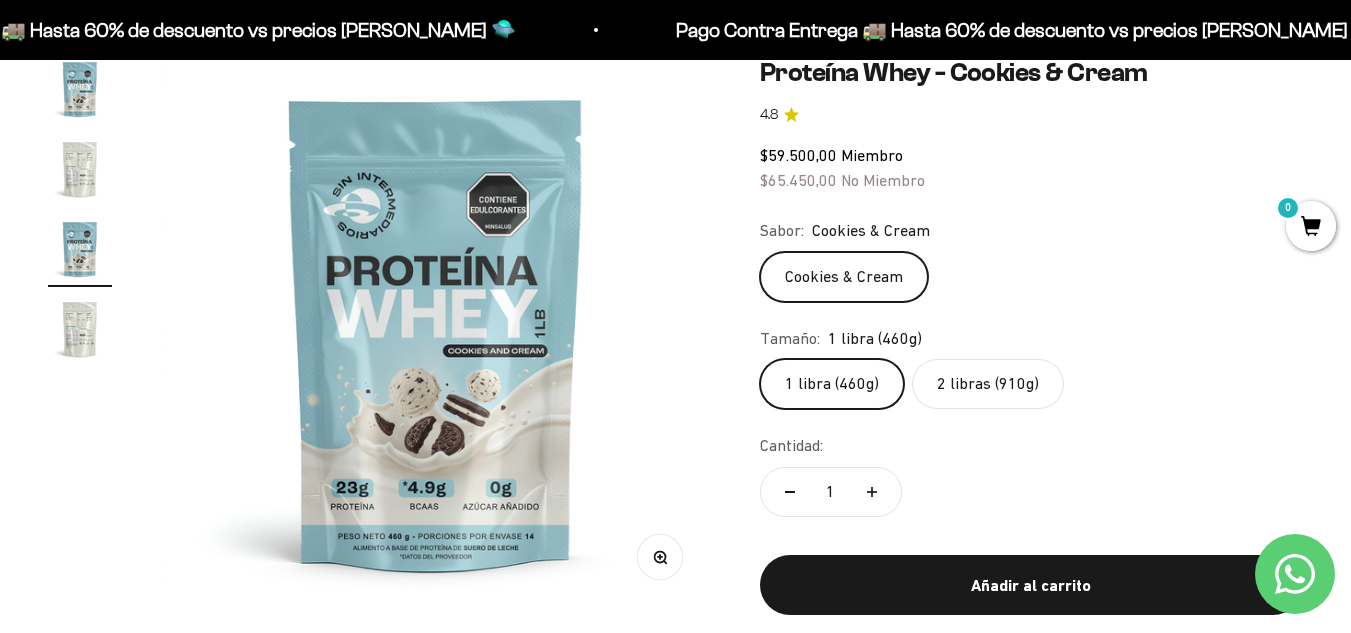 click on "2 libras (910g)" 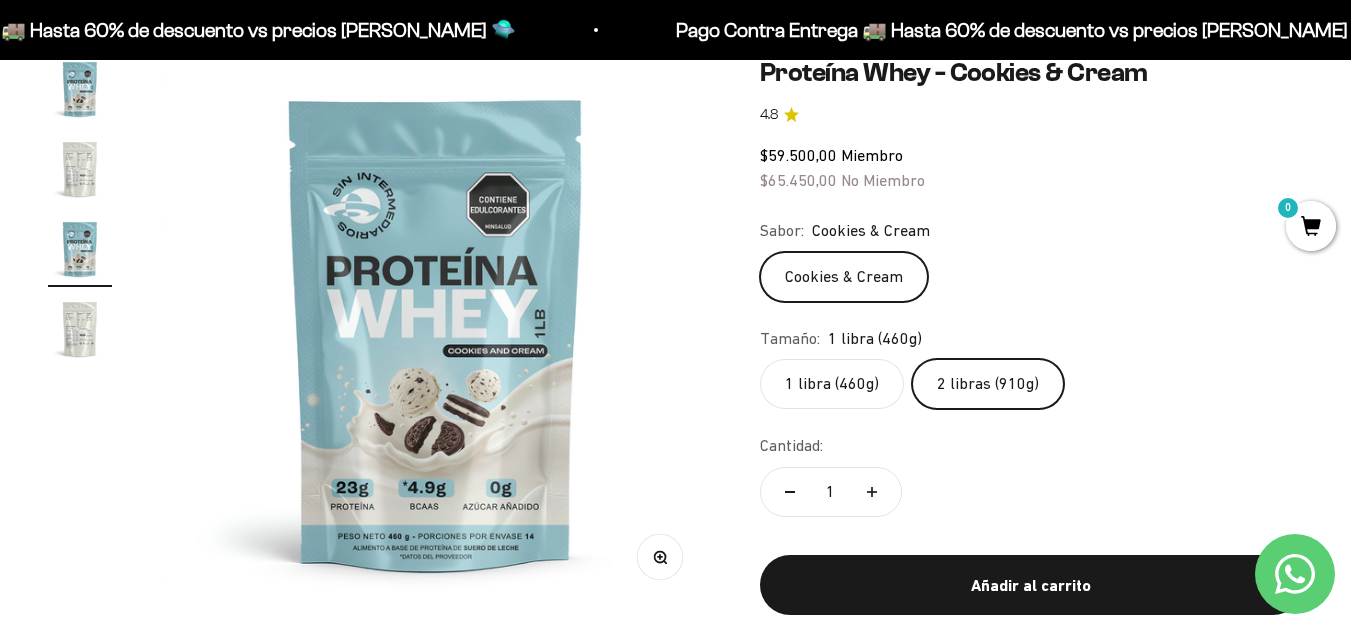 scroll, scrollTop: 0, scrollLeft: 0, axis: both 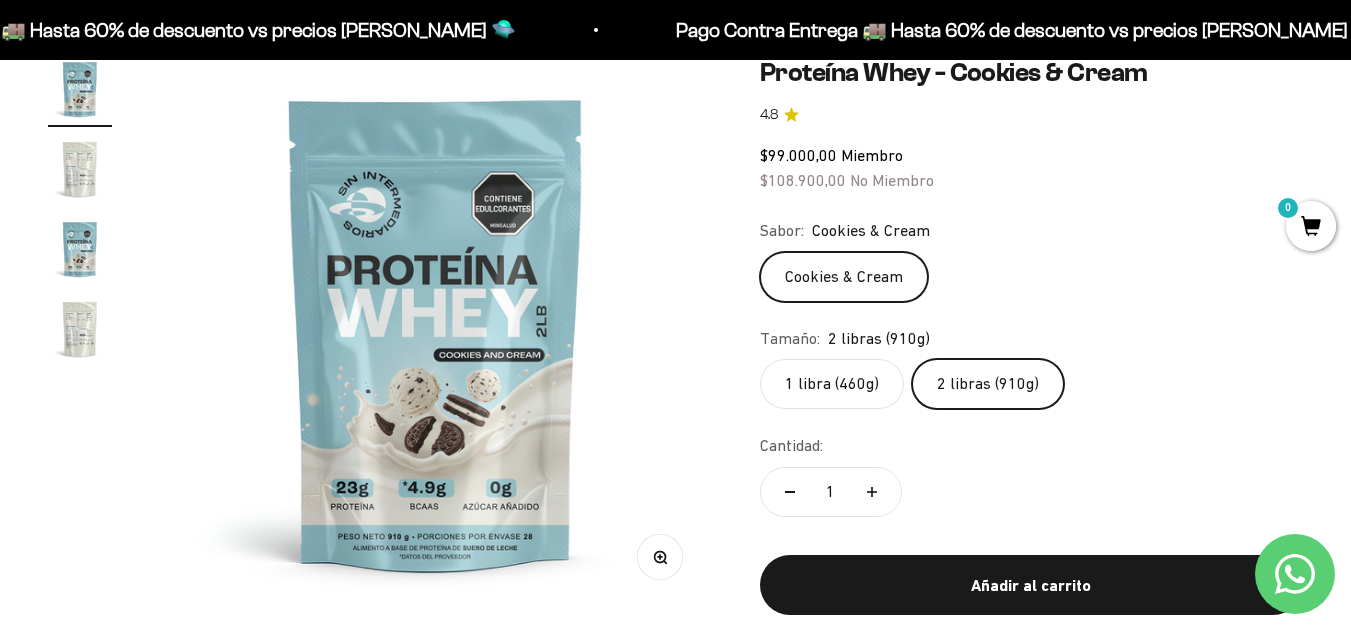 click on "1 libra (460g)" 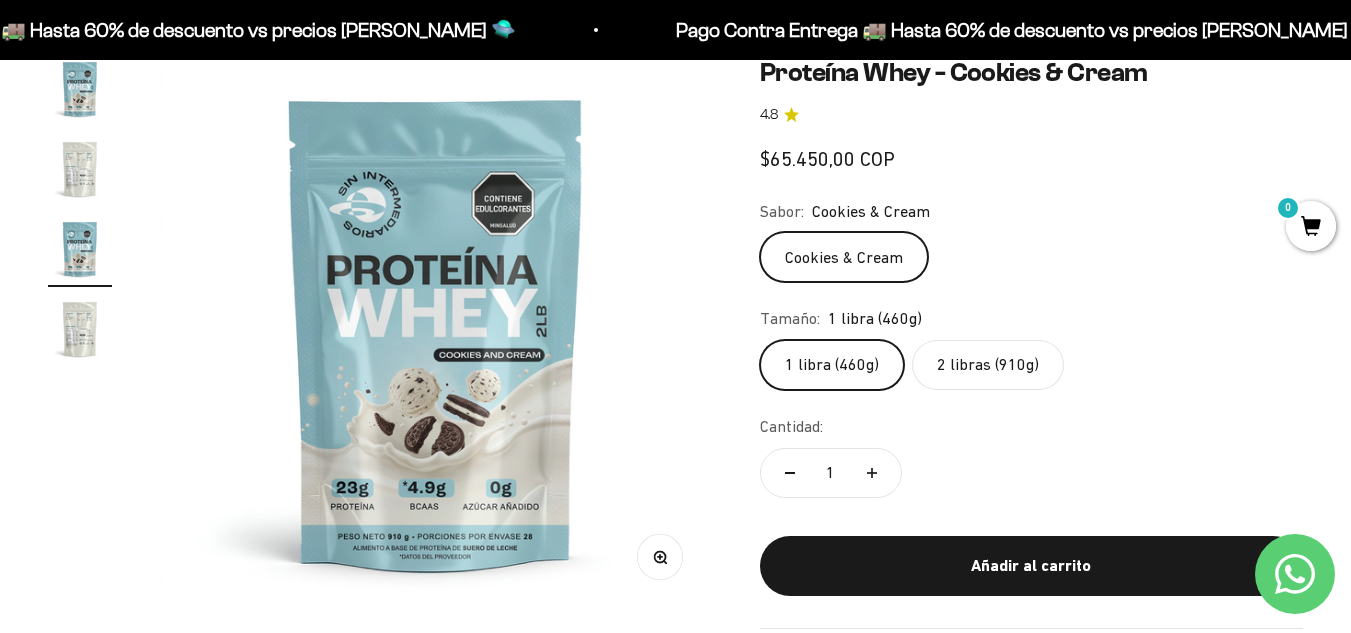 scroll, scrollTop: 0, scrollLeft: 1128, axis: horizontal 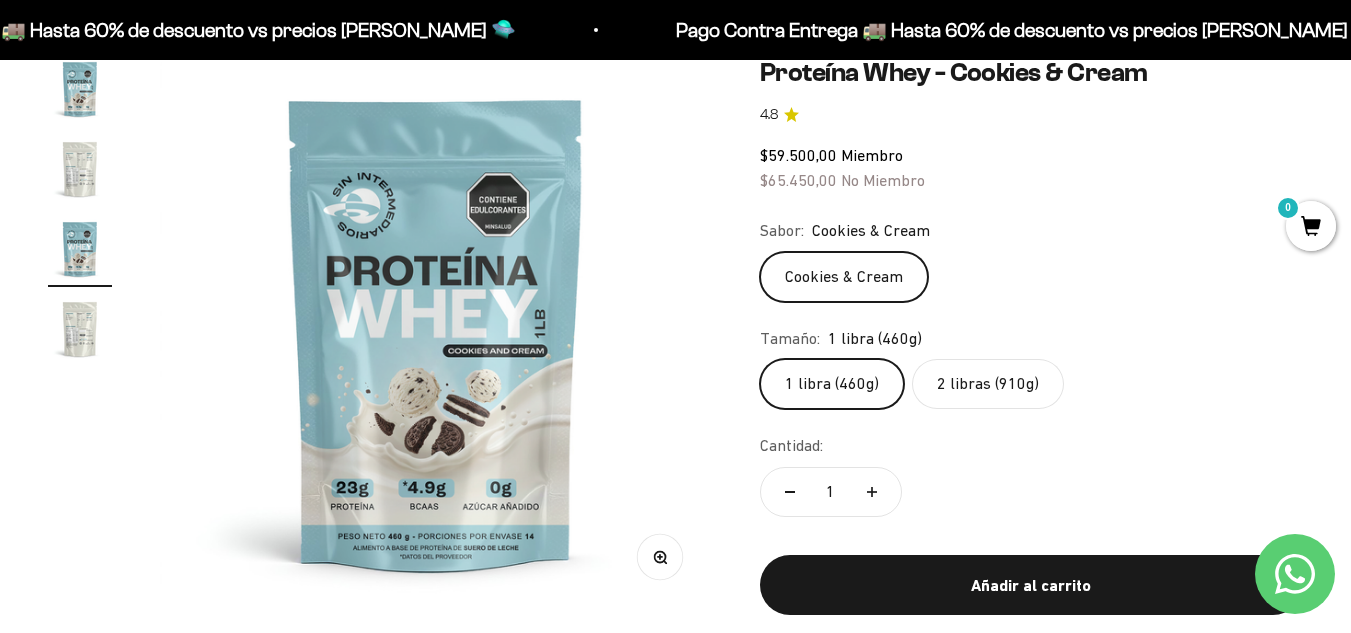 click on "2 libras (910g)" 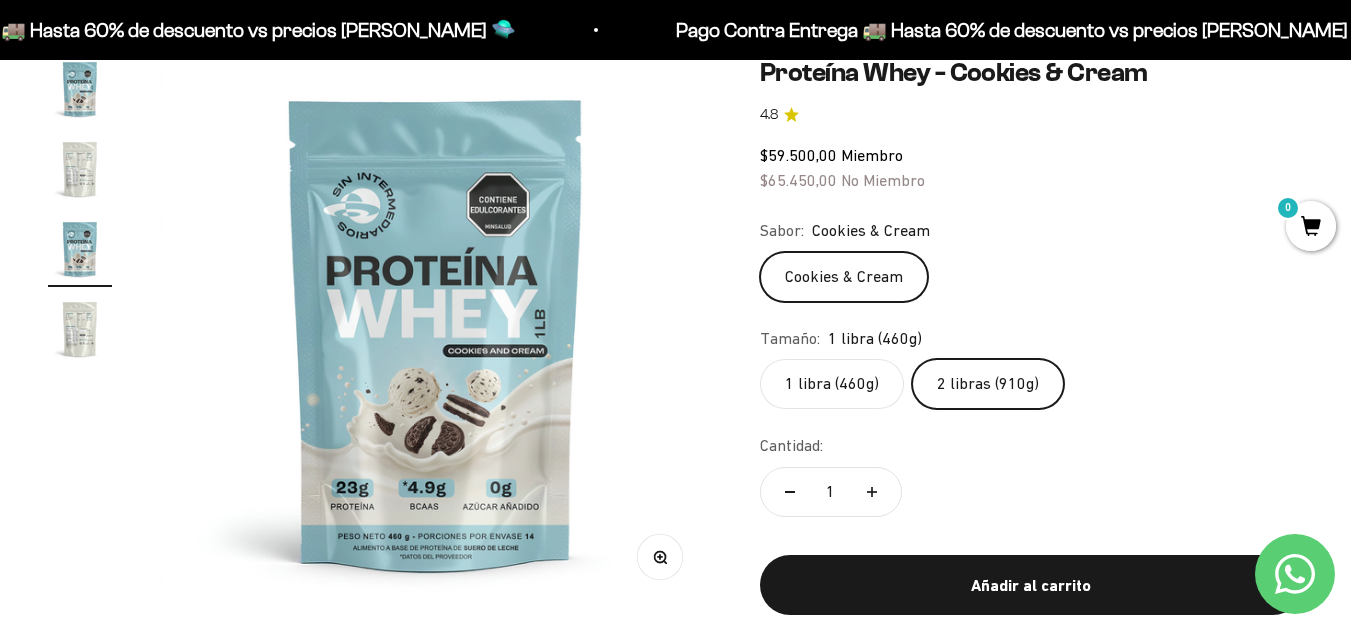 scroll, scrollTop: 0, scrollLeft: 0, axis: both 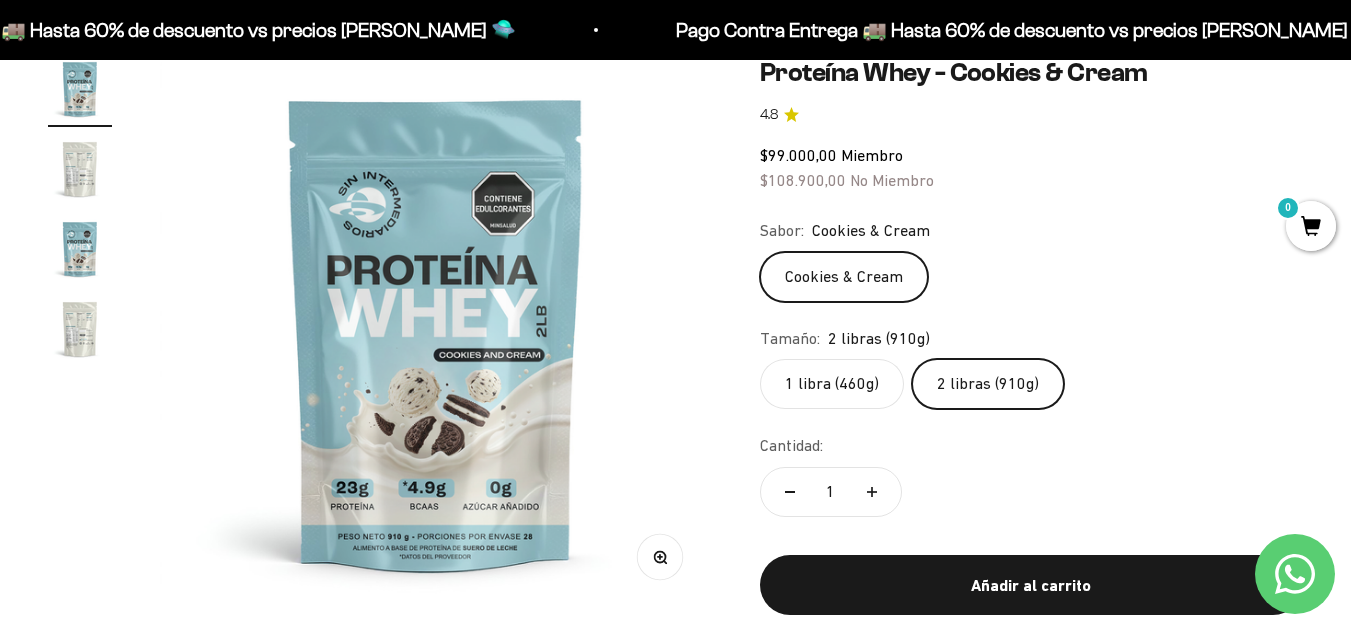 click on "1 libra (460g)" 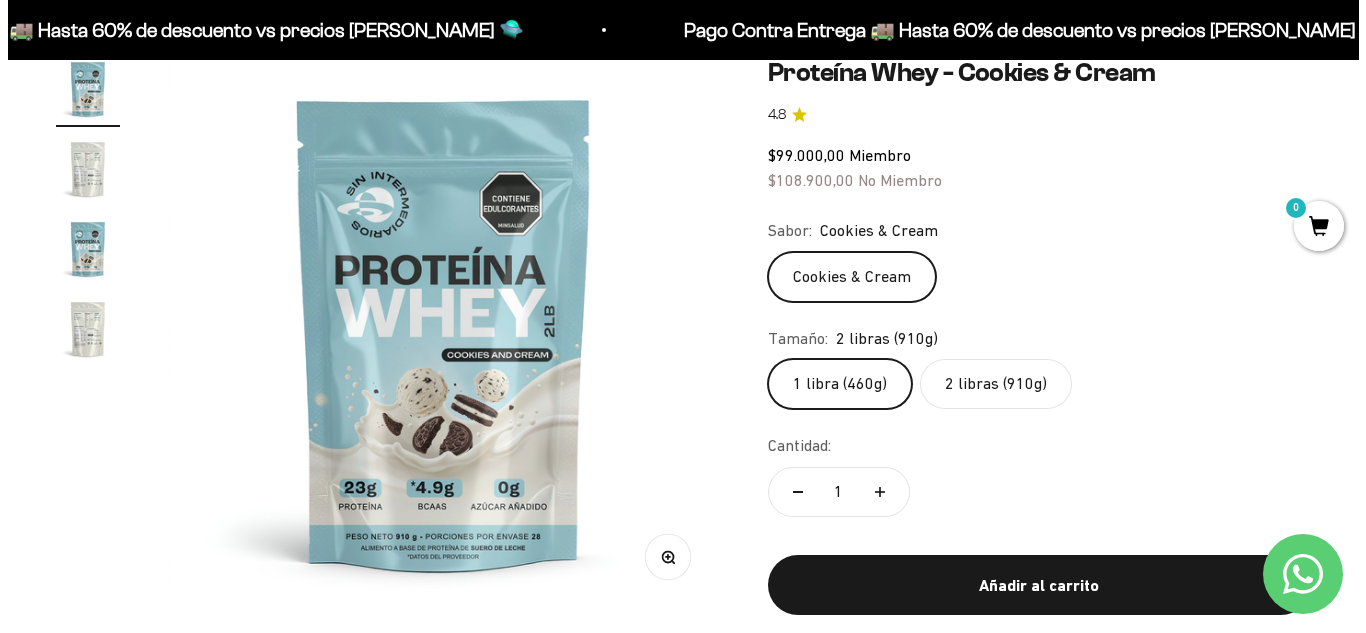 scroll, scrollTop: 0, scrollLeft: 1128, axis: horizontal 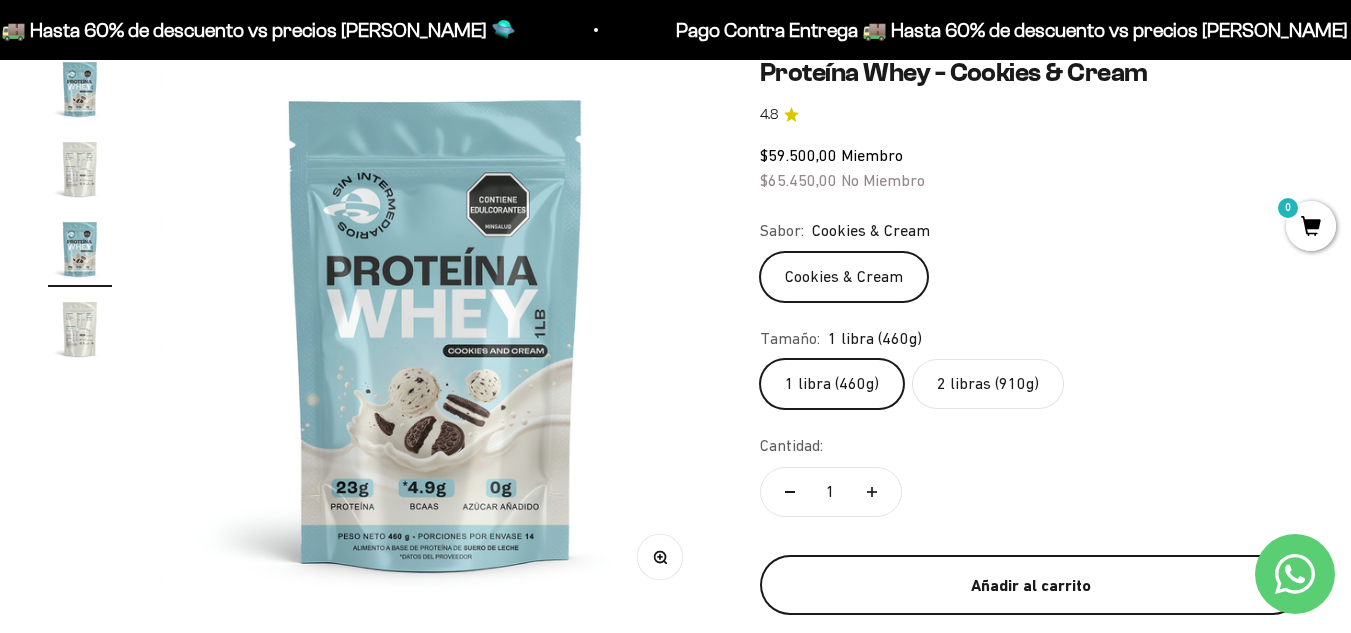 click on "Añadir al carrito" at bounding box center [1031, 586] 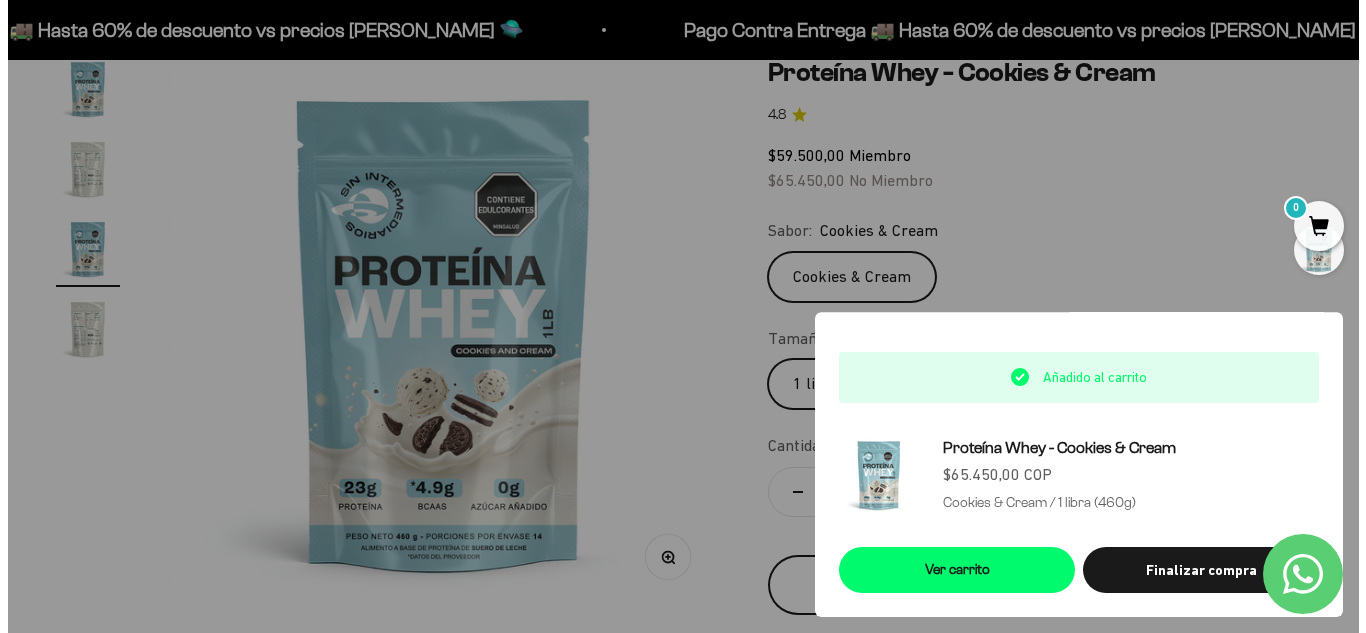 scroll, scrollTop: 0, scrollLeft: 1144, axis: horizontal 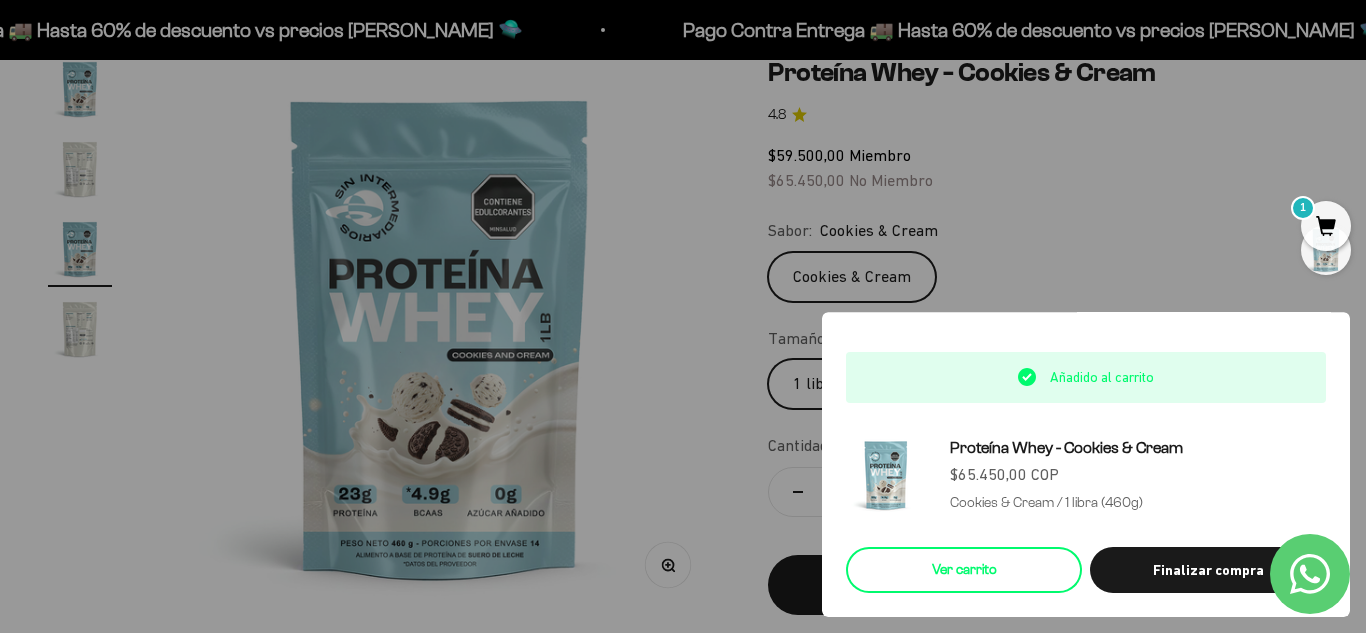 click on "Ver carrito" at bounding box center [964, 570] 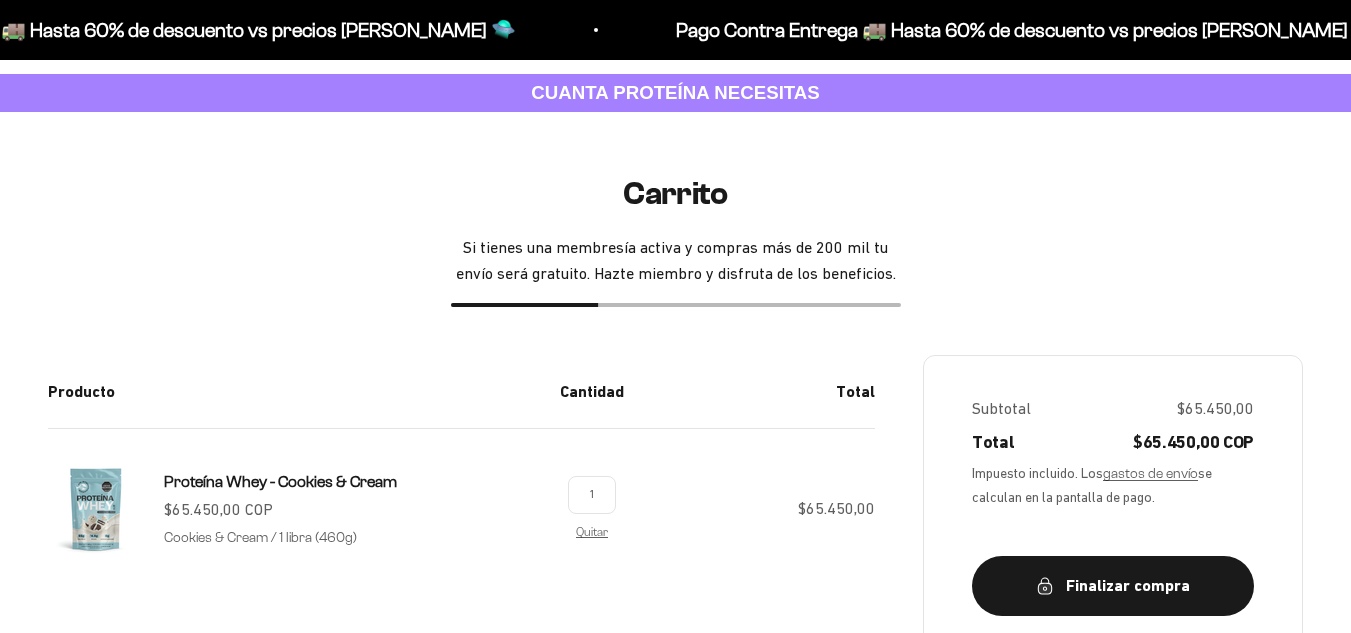 scroll, scrollTop: 400, scrollLeft: 0, axis: vertical 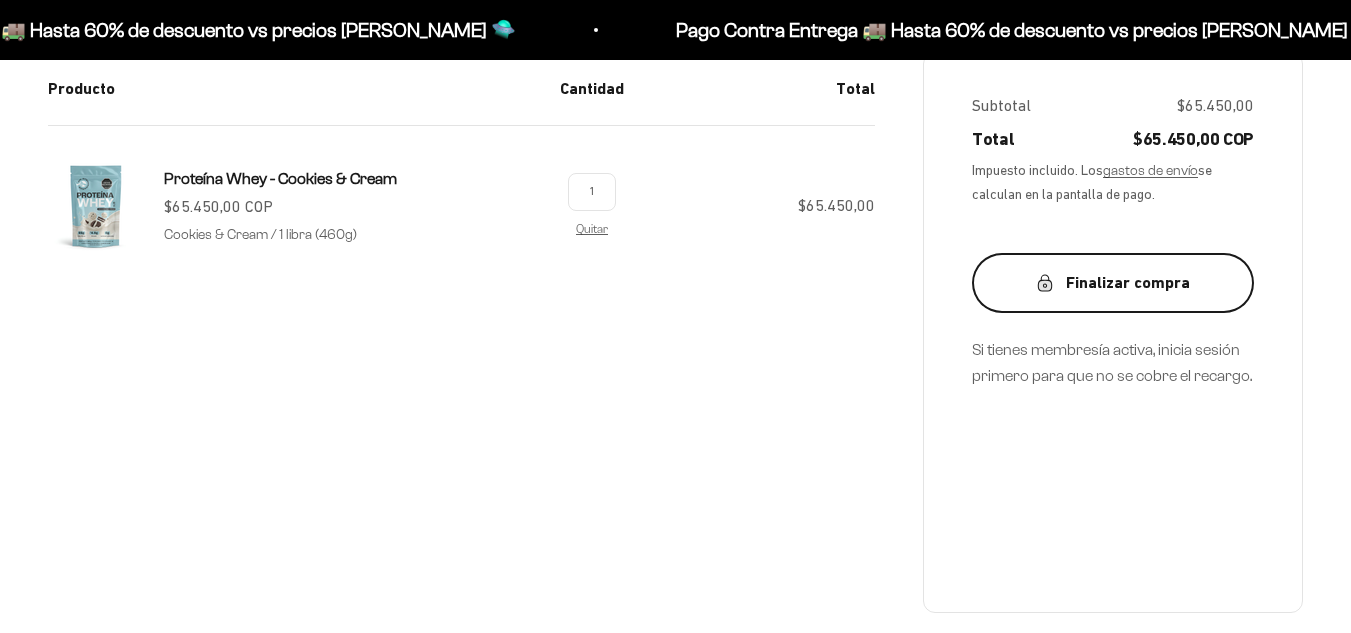 click on "Finalizar compra" at bounding box center [1113, 283] 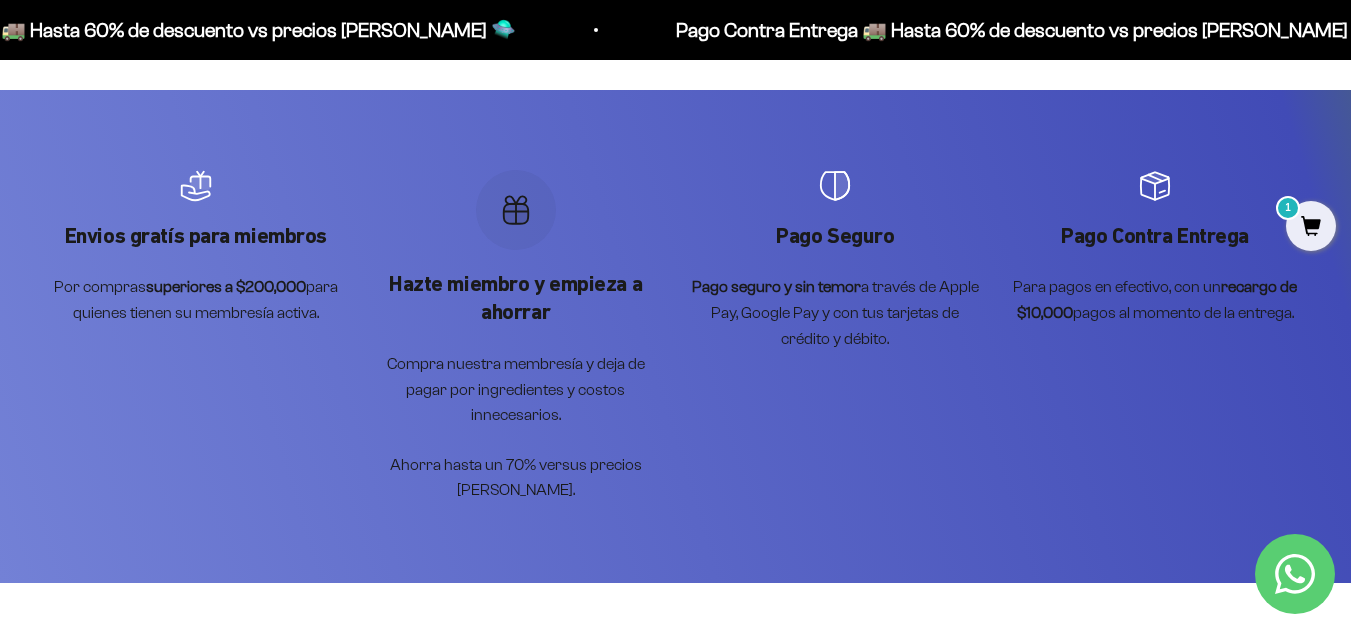 scroll, scrollTop: 788, scrollLeft: 0, axis: vertical 